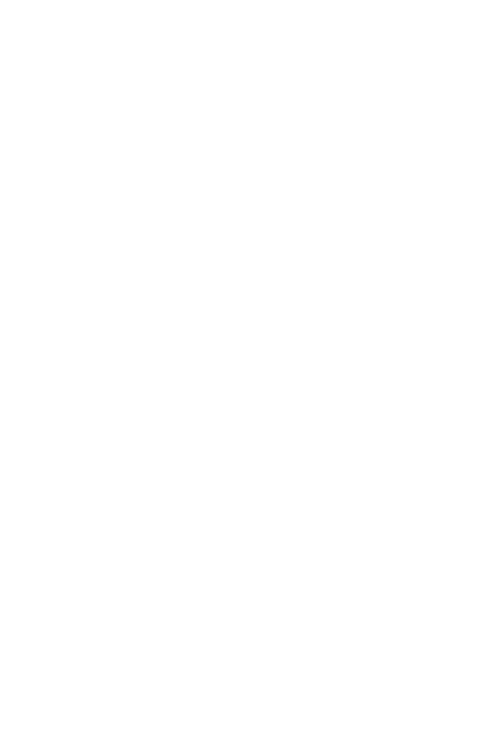 scroll, scrollTop: 0, scrollLeft: 0, axis: both 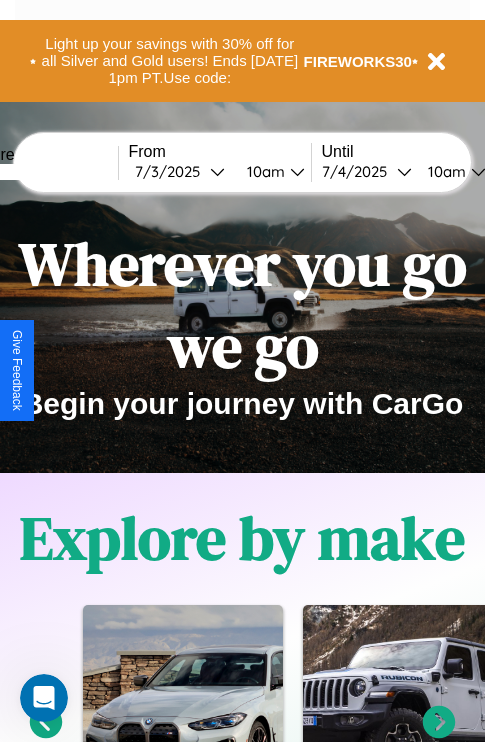 click at bounding box center [43, 172] 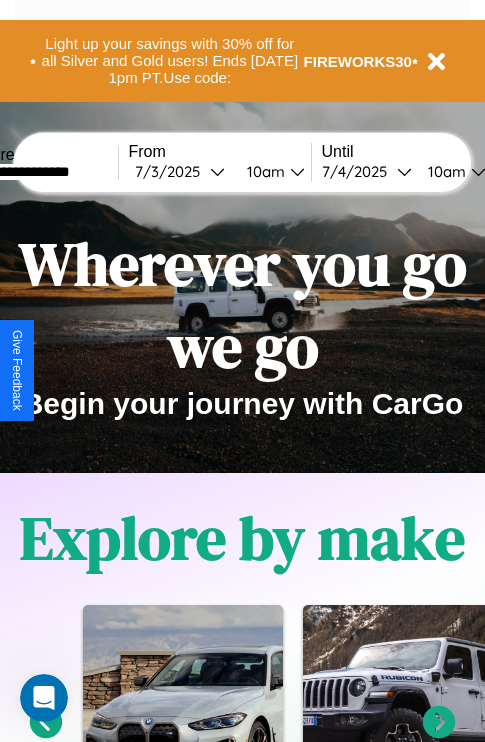 type on "**********" 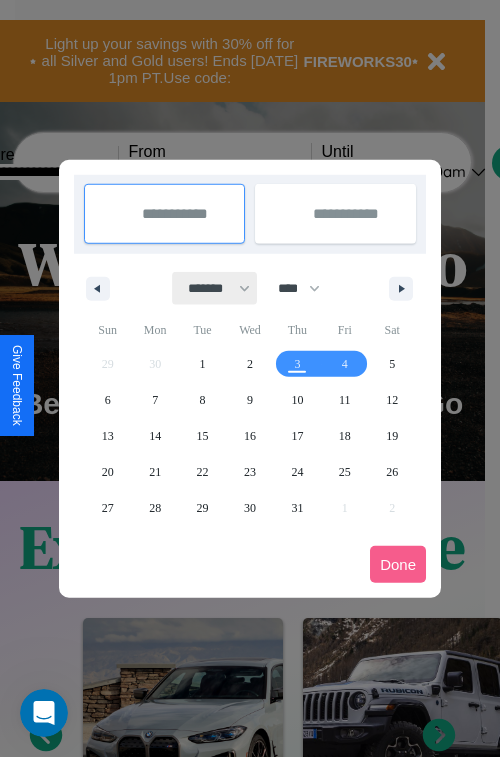 click on "******* ******** ***** ***** *** **** **** ****** ********* ******* ******** ********" at bounding box center [215, 288] 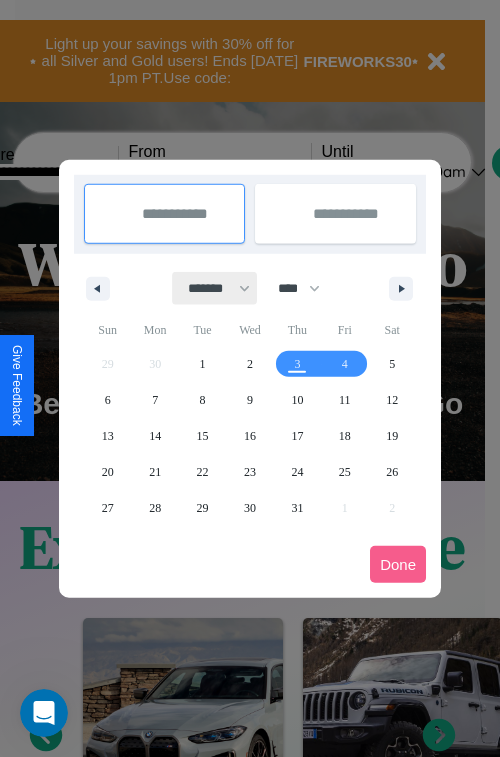 select on "*" 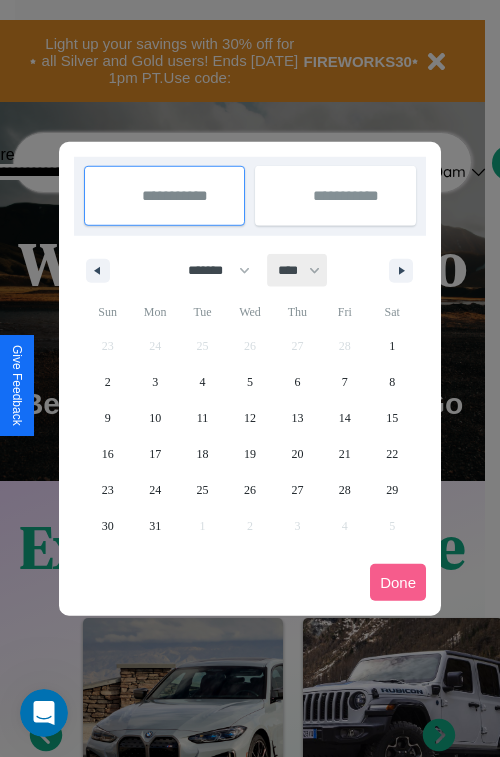 click on "**** **** **** **** **** **** **** **** **** **** **** **** **** **** **** **** **** **** **** **** **** **** **** **** **** **** **** **** **** **** **** **** **** **** **** **** **** **** **** **** **** **** **** **** **** **** **** **** **** **** **** **** **** **** **** **** **** **** **** **** **** **** **** **** **** **** **** **** **** **** **** **** **** **** **** **** **** **** **** **** **** **** **** **** **** **** **** **** **** **** **** **** **** **** **** **** **** **** **** **** **** **** **** **** **** **** **** **** **** **** **** **** **** **** **** **** **** **** **** **** ****" at bounding box center (298, 270) 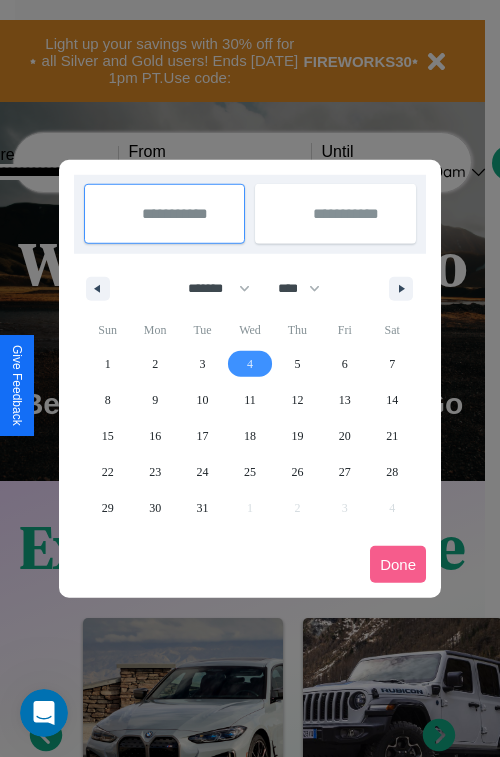 click on "4" at bounding box center [250, 364] 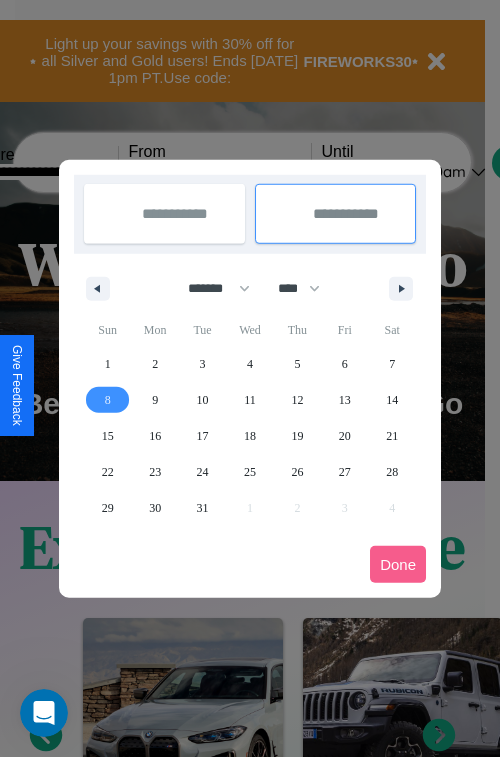 click on "8" at bounding box center [108, 400] 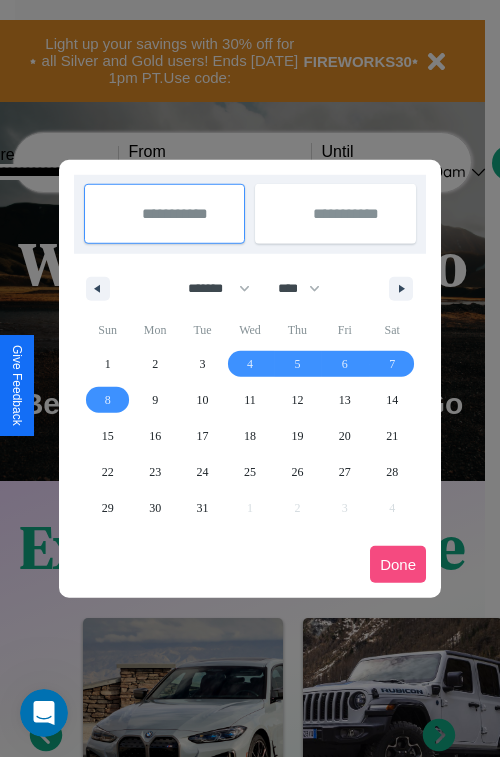 click on "Done" at bounding box center [398, 564] 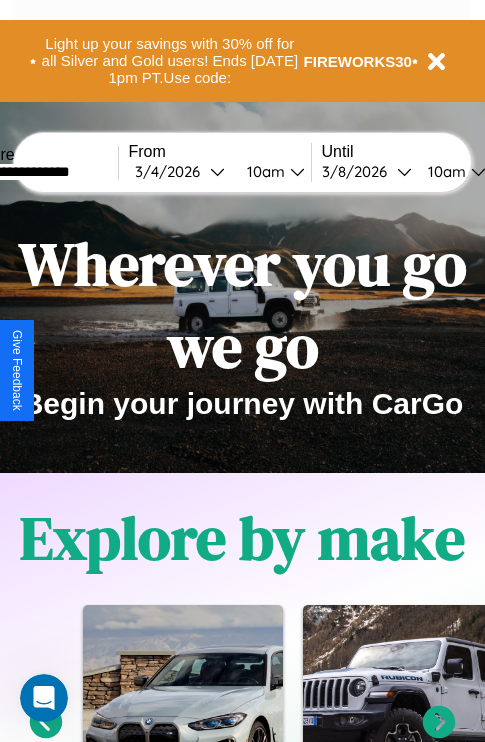 scroll, scrollTop: 0, scrollLeft: 68, axis: horizontal 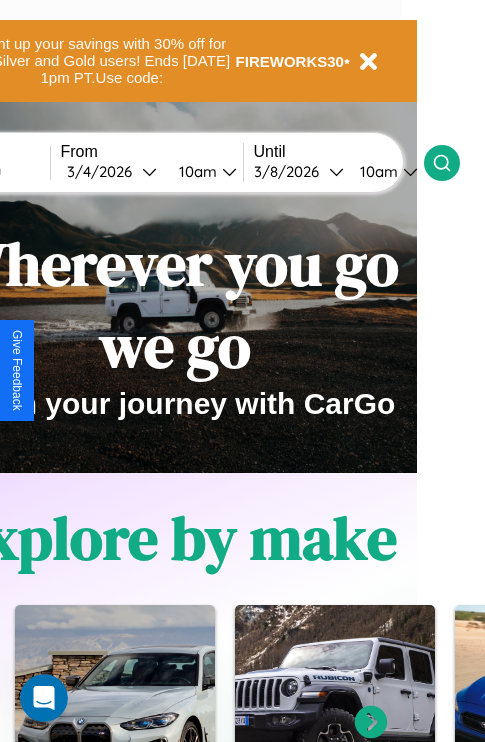 click 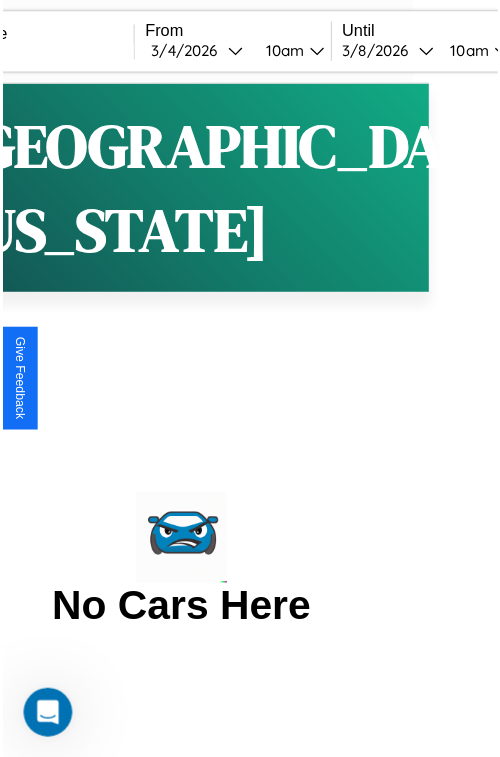 scroll, scrollTop: 0, scrollLeft: 0, axis: both 